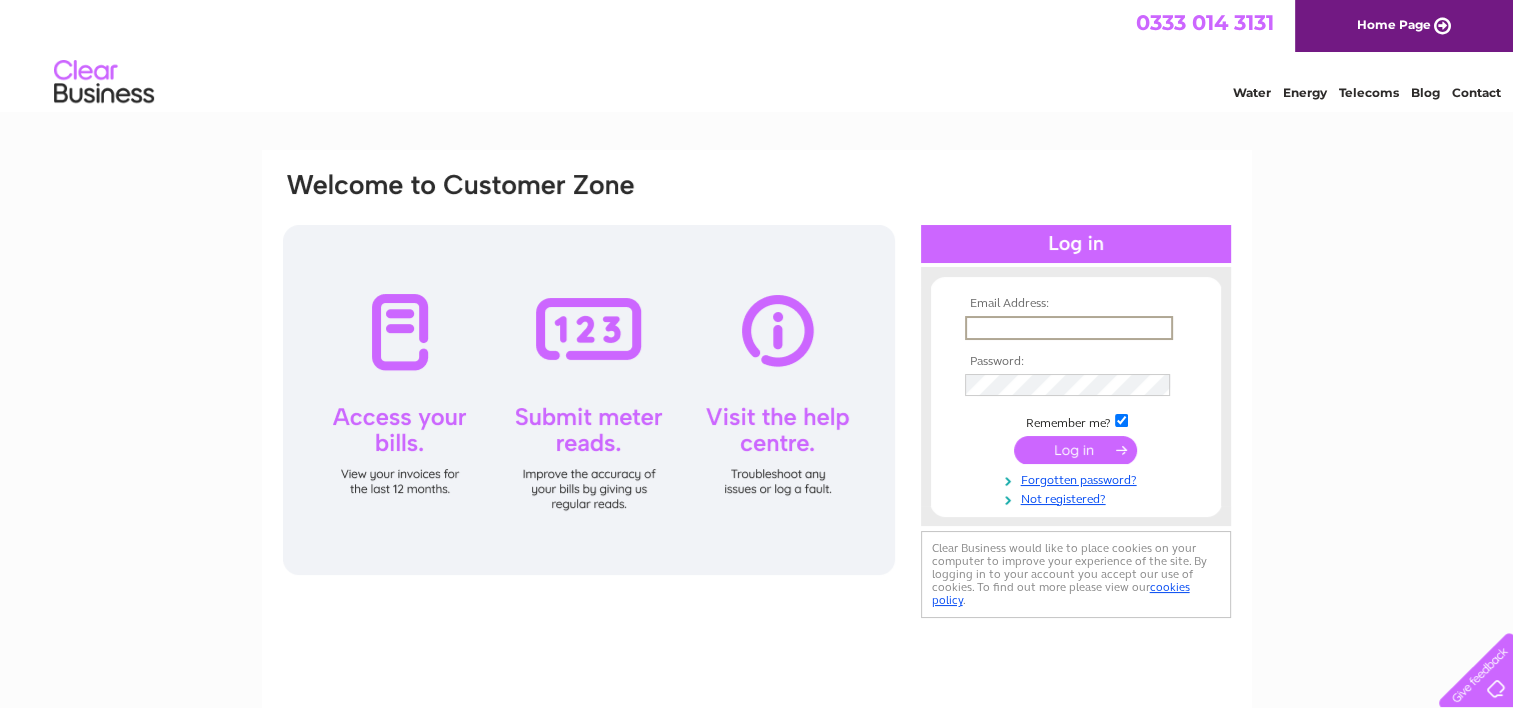 scroll, scrollTop: 0, scrollLeft: 0, axis: both 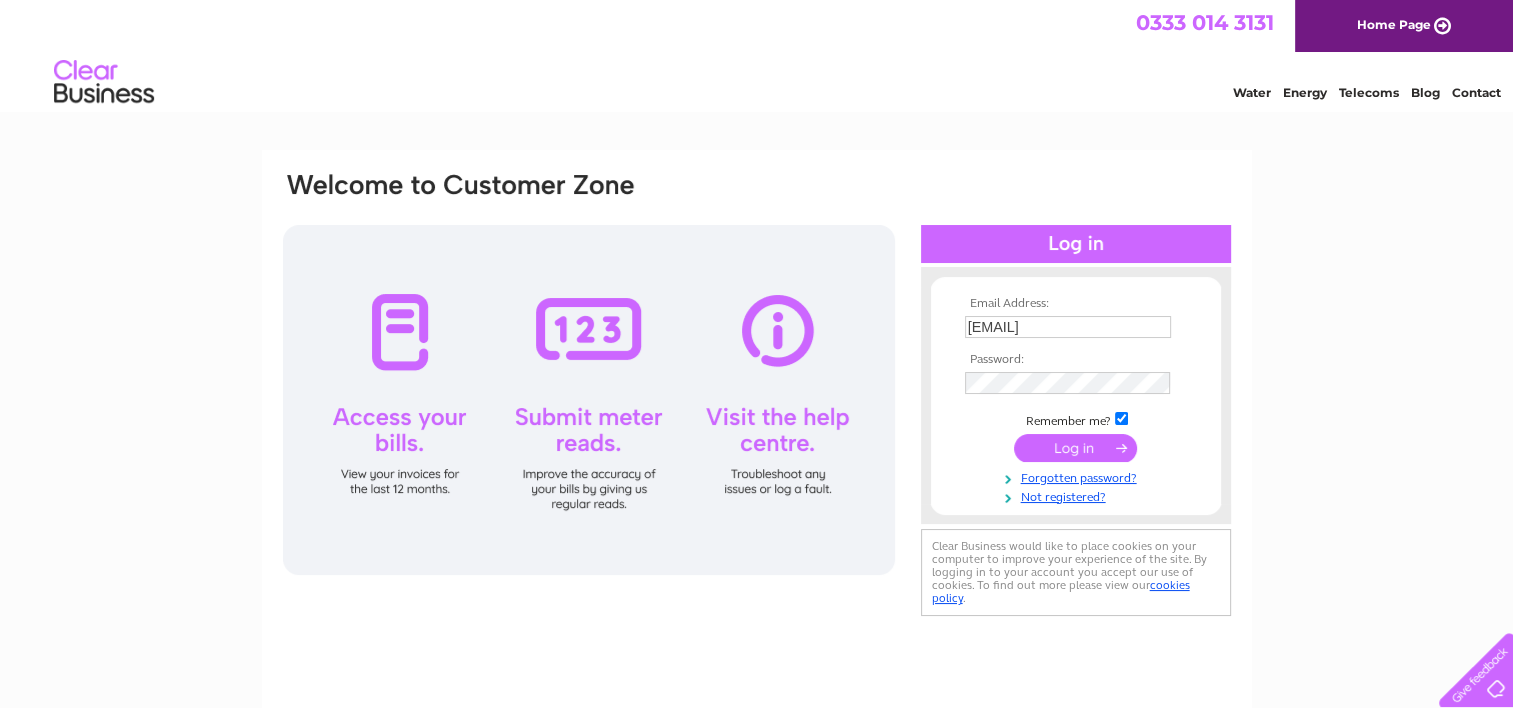 click at bounding box center [1075, 448] 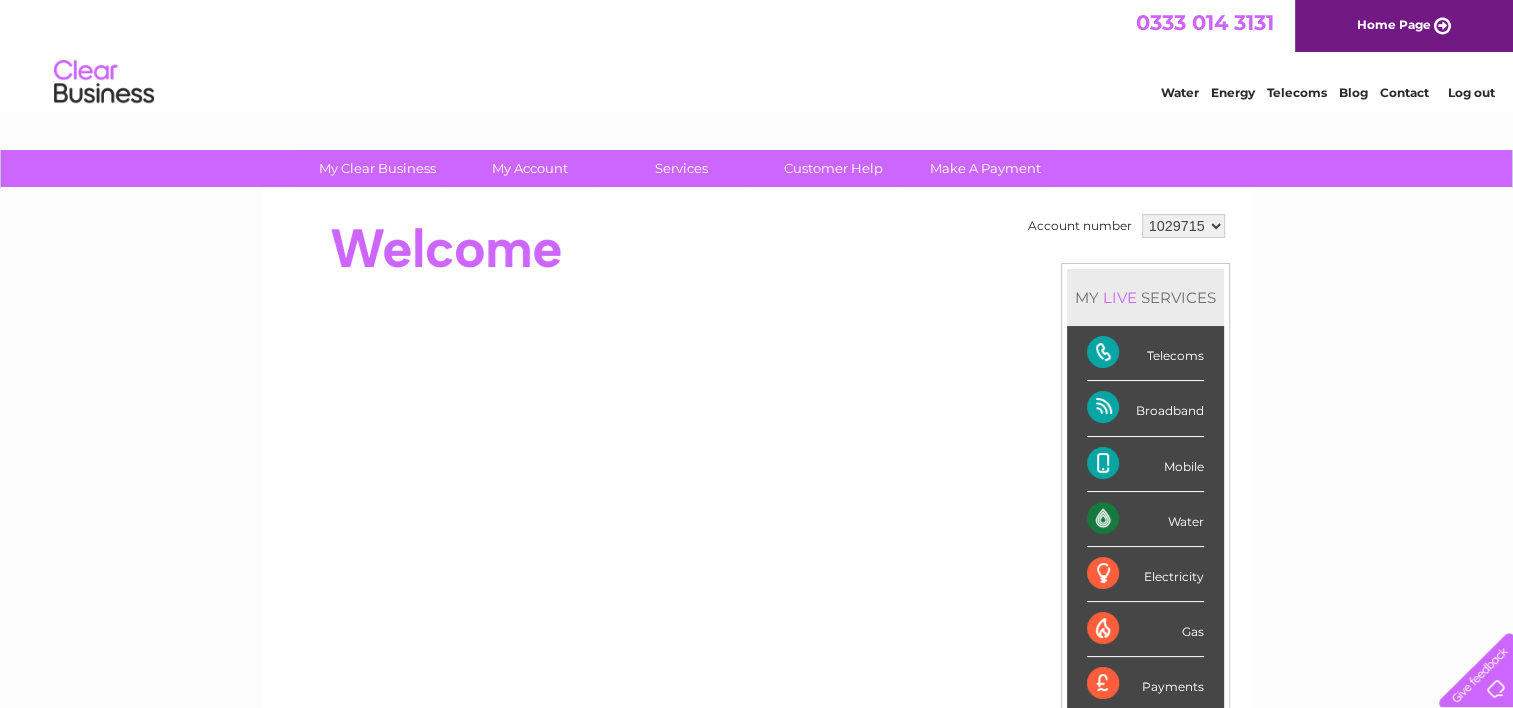 scroll, scrollTop: 0, scrollLeft: 0, axis: both 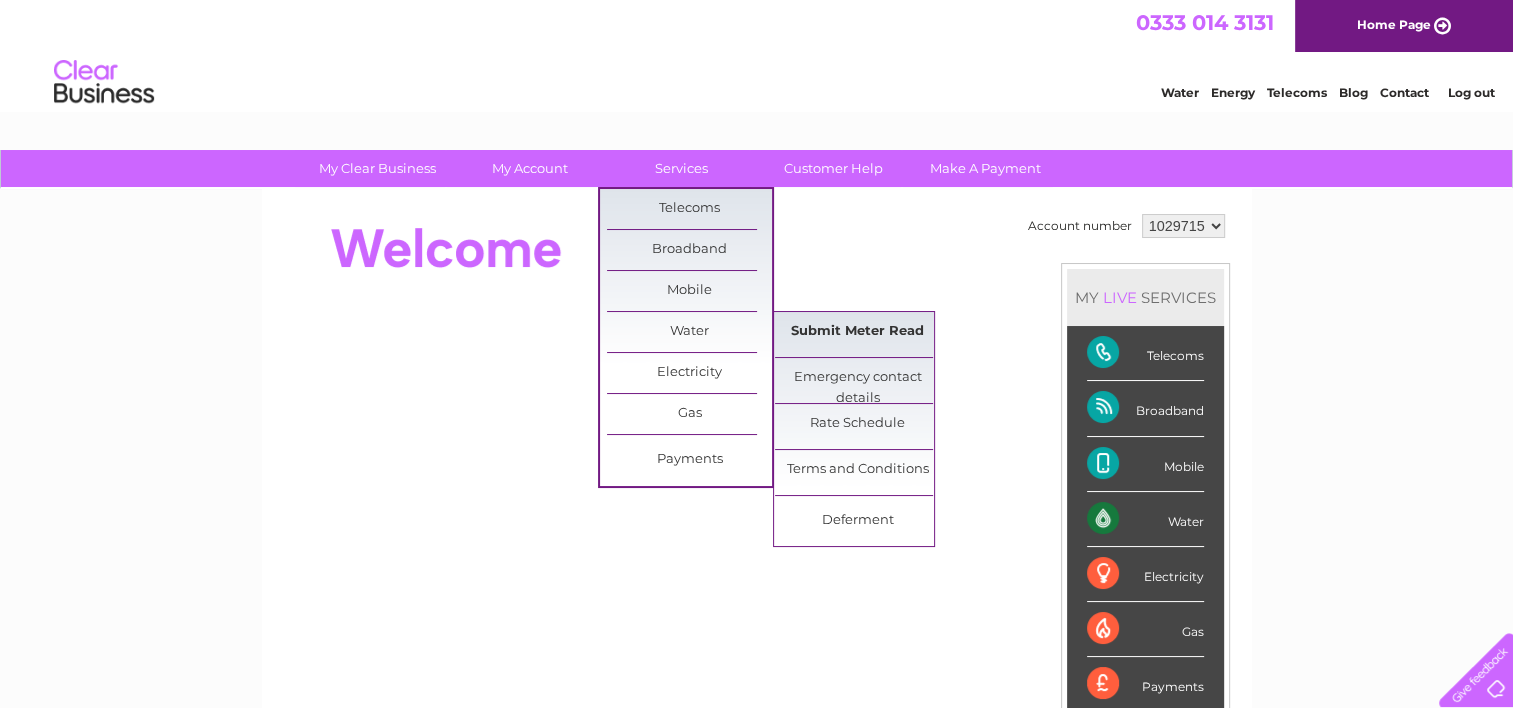 click on "Submit Meter Read" at bounding box center [857, 332] 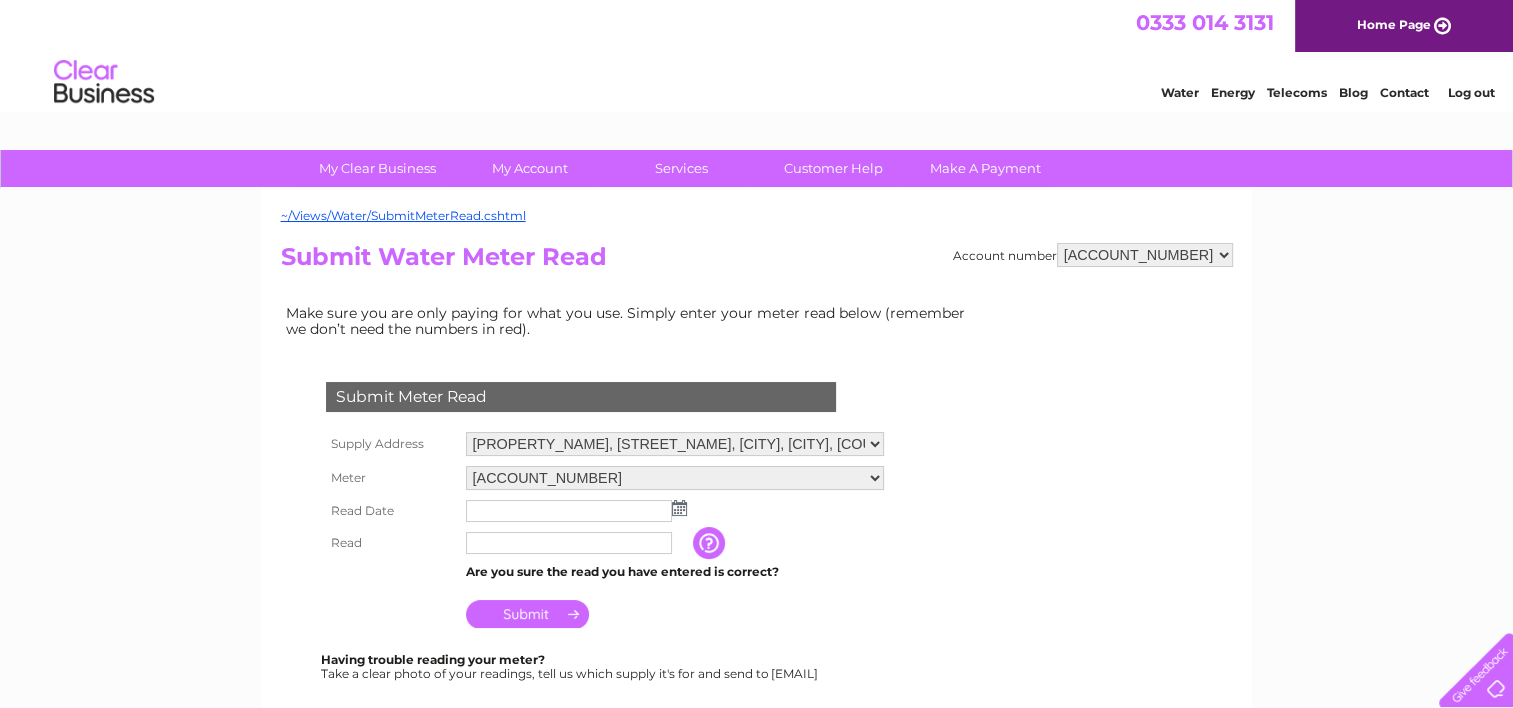 scroll, scrollTop: 0, scrollLeft: 0, axis: both 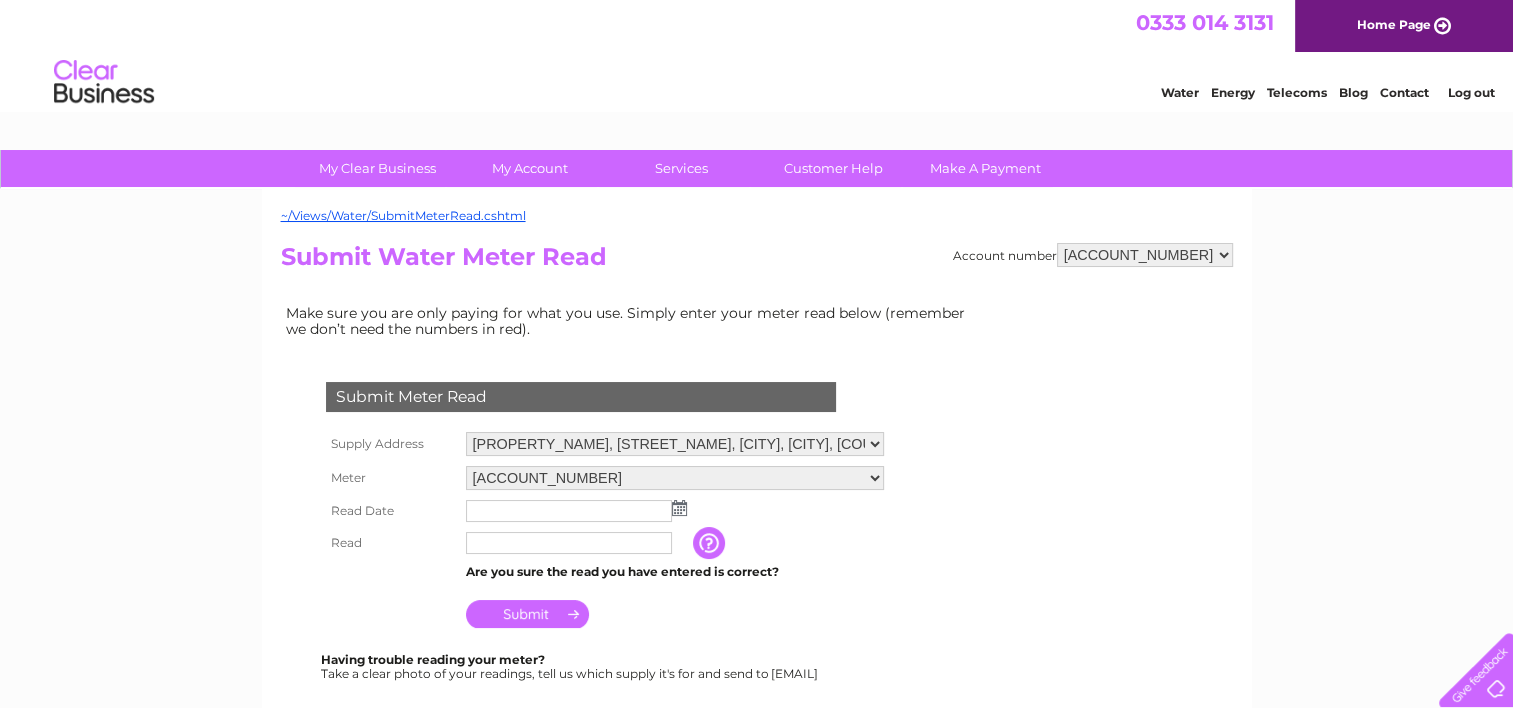 click at bounding box center (569, 511) 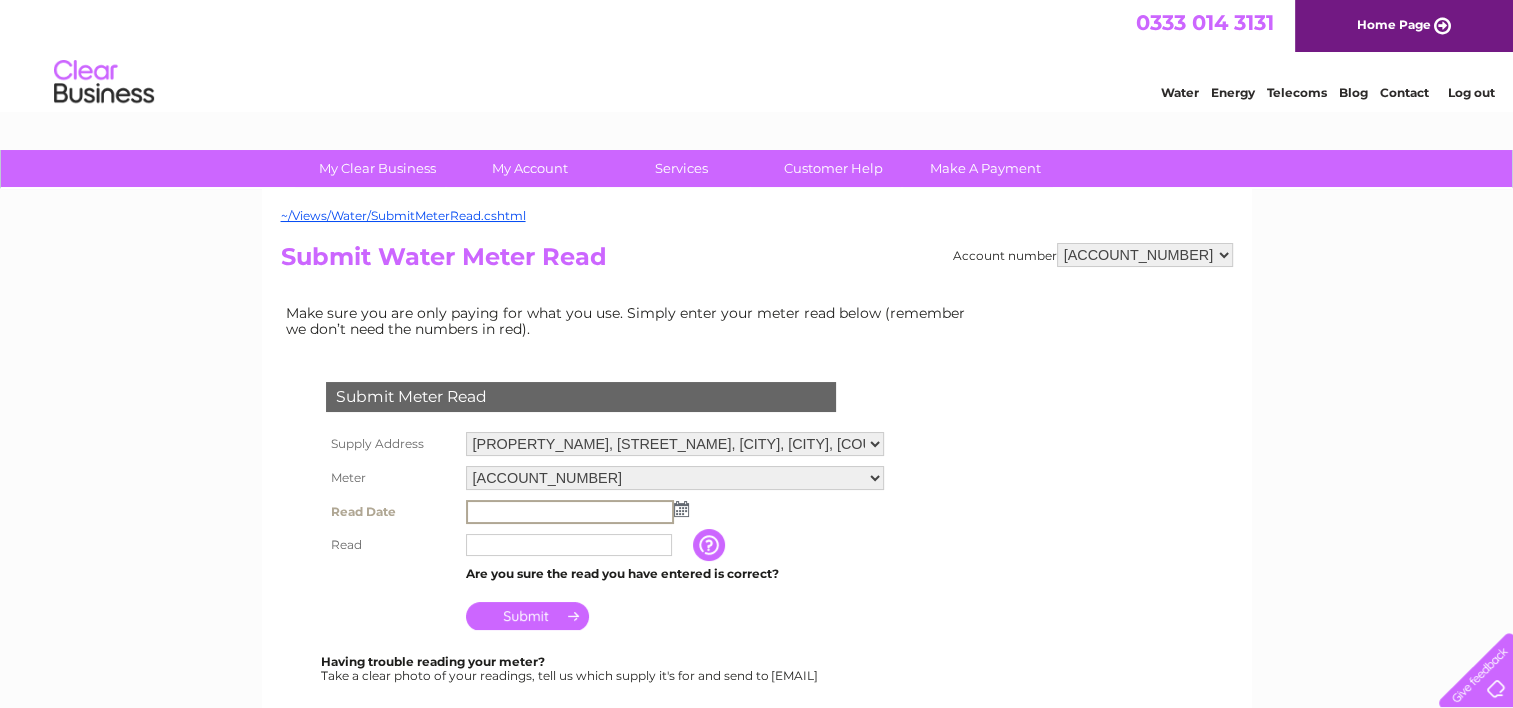 click at bounding box center (675, 512) 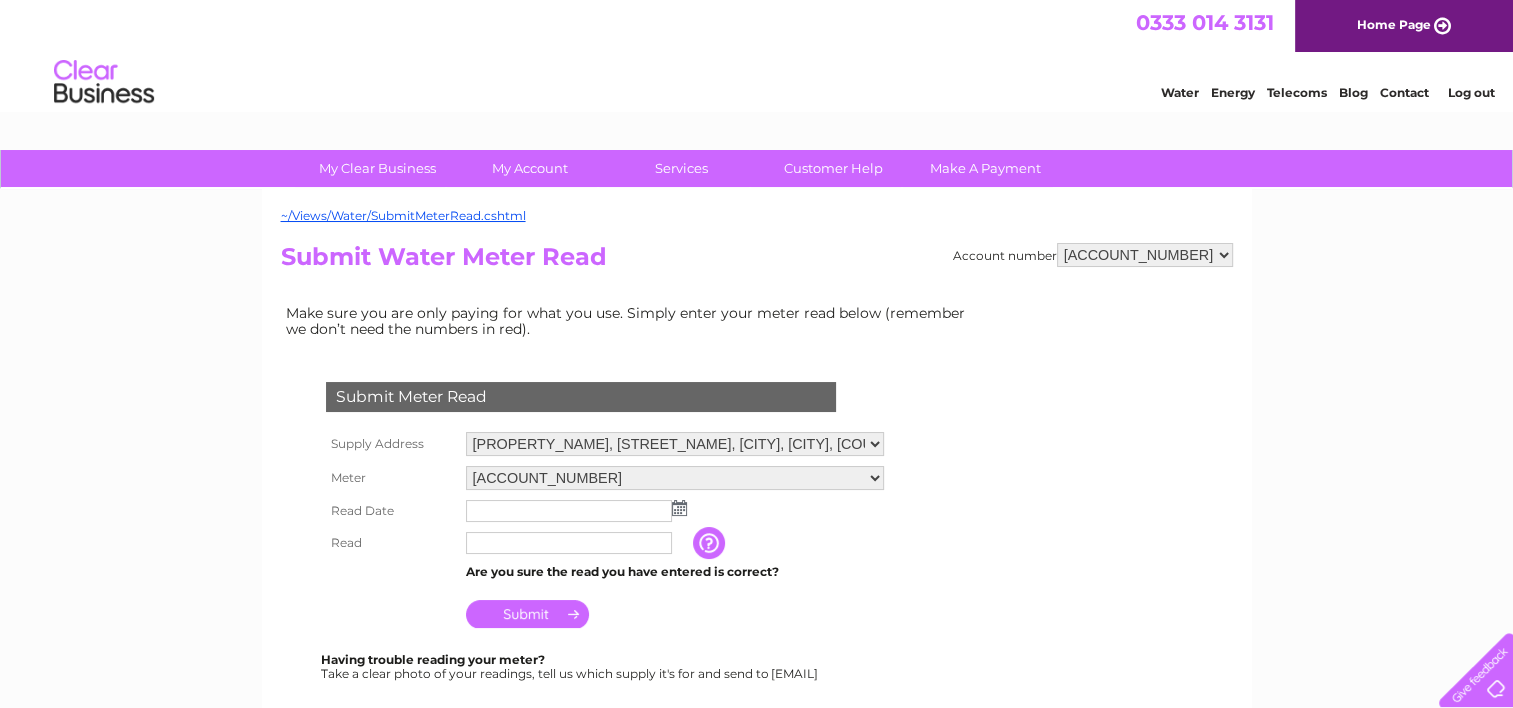 click at bounding box center [679, 508] 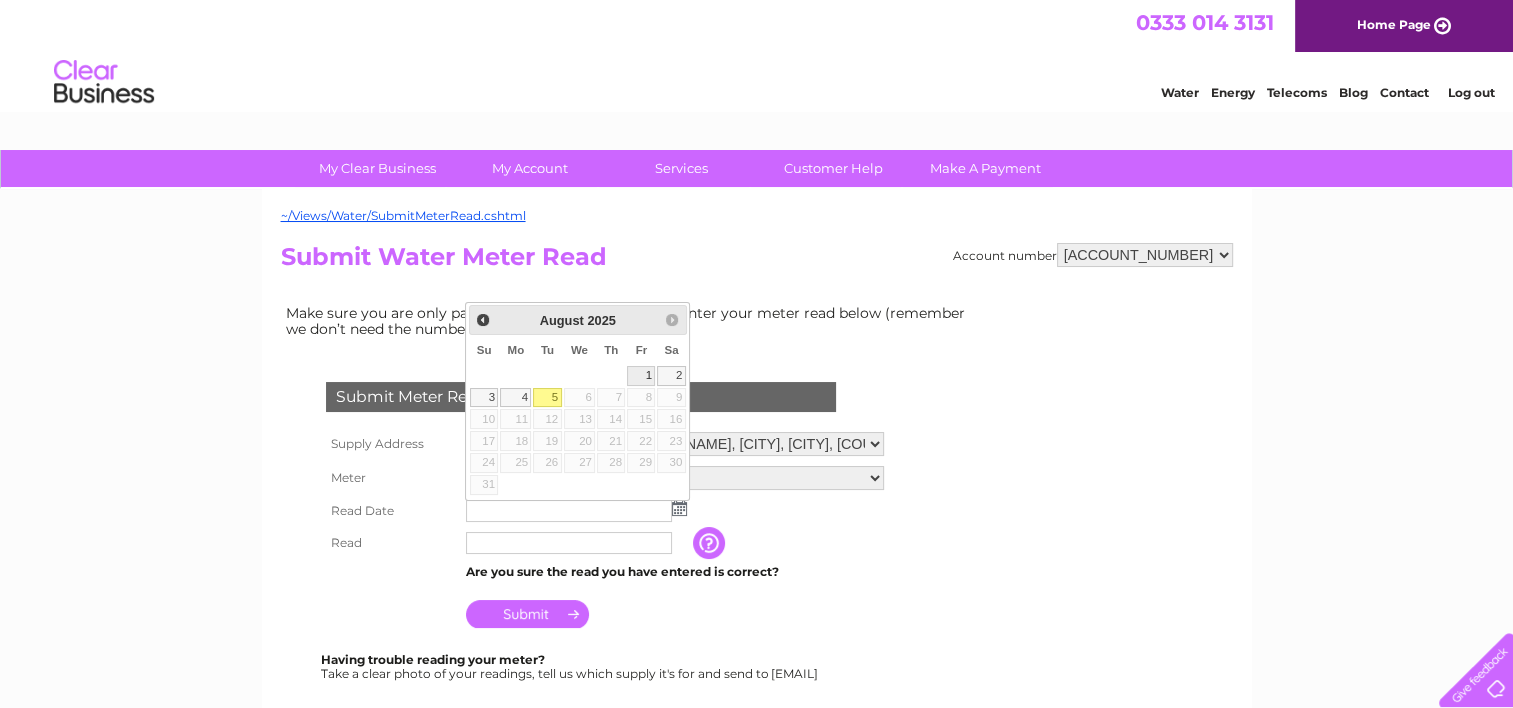 click on "1" at bounding box center [641, 376] 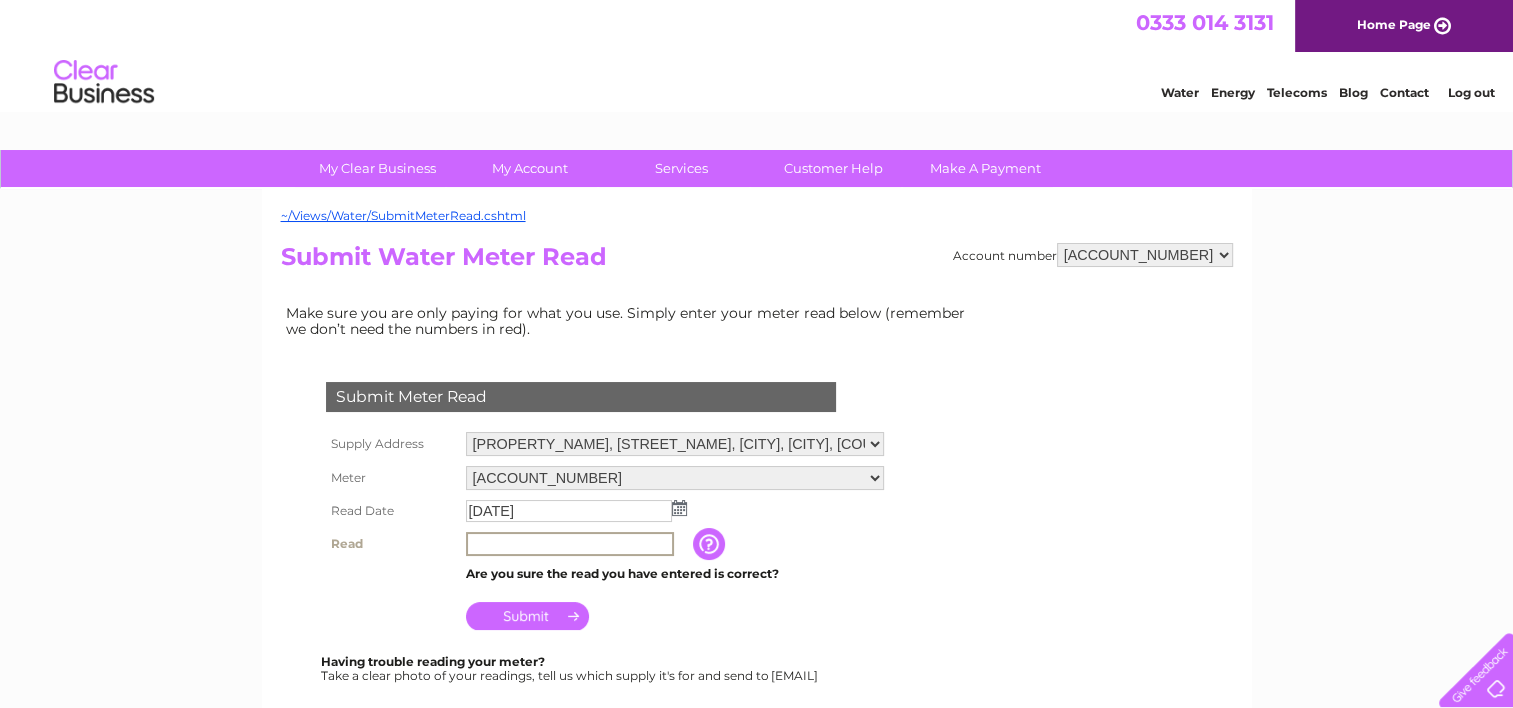 click at bounding box center (570, 544) 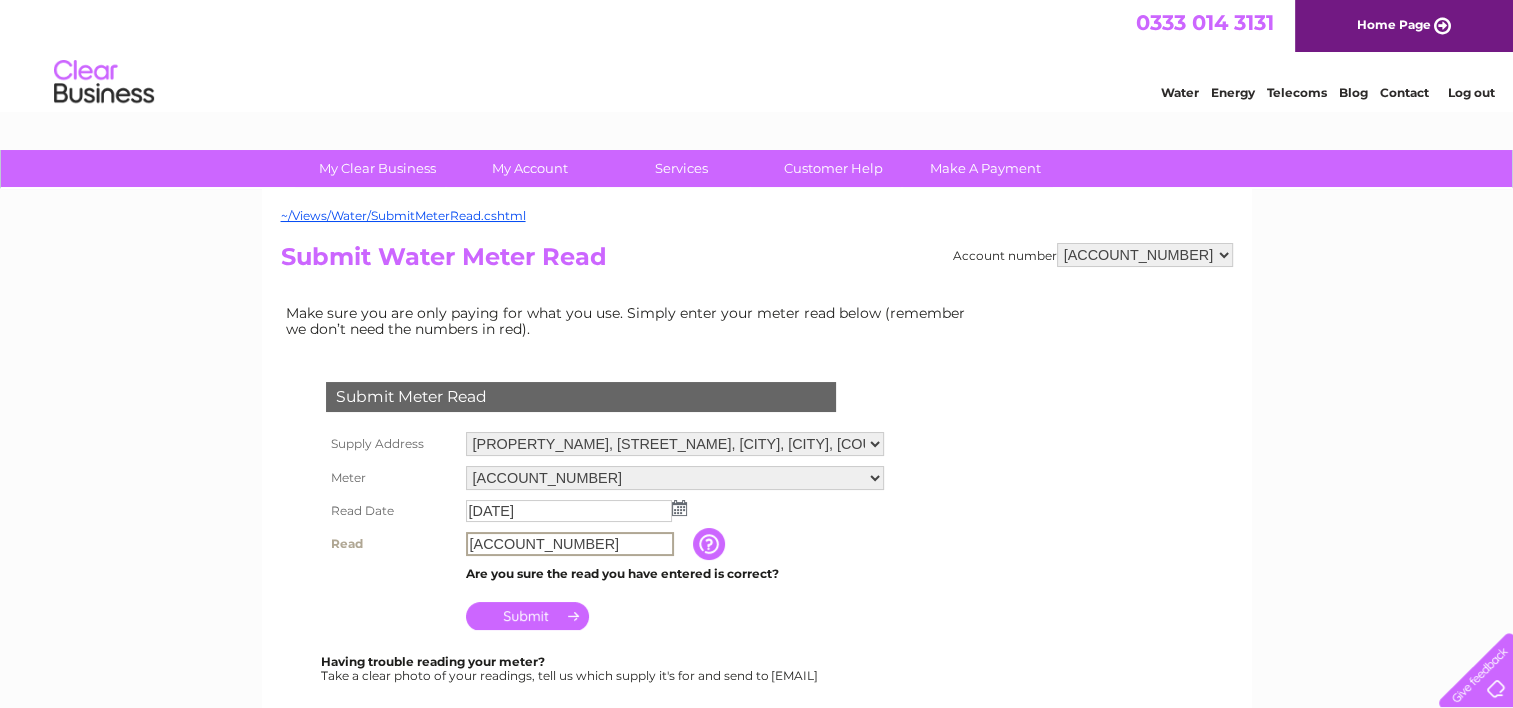type on "14865" 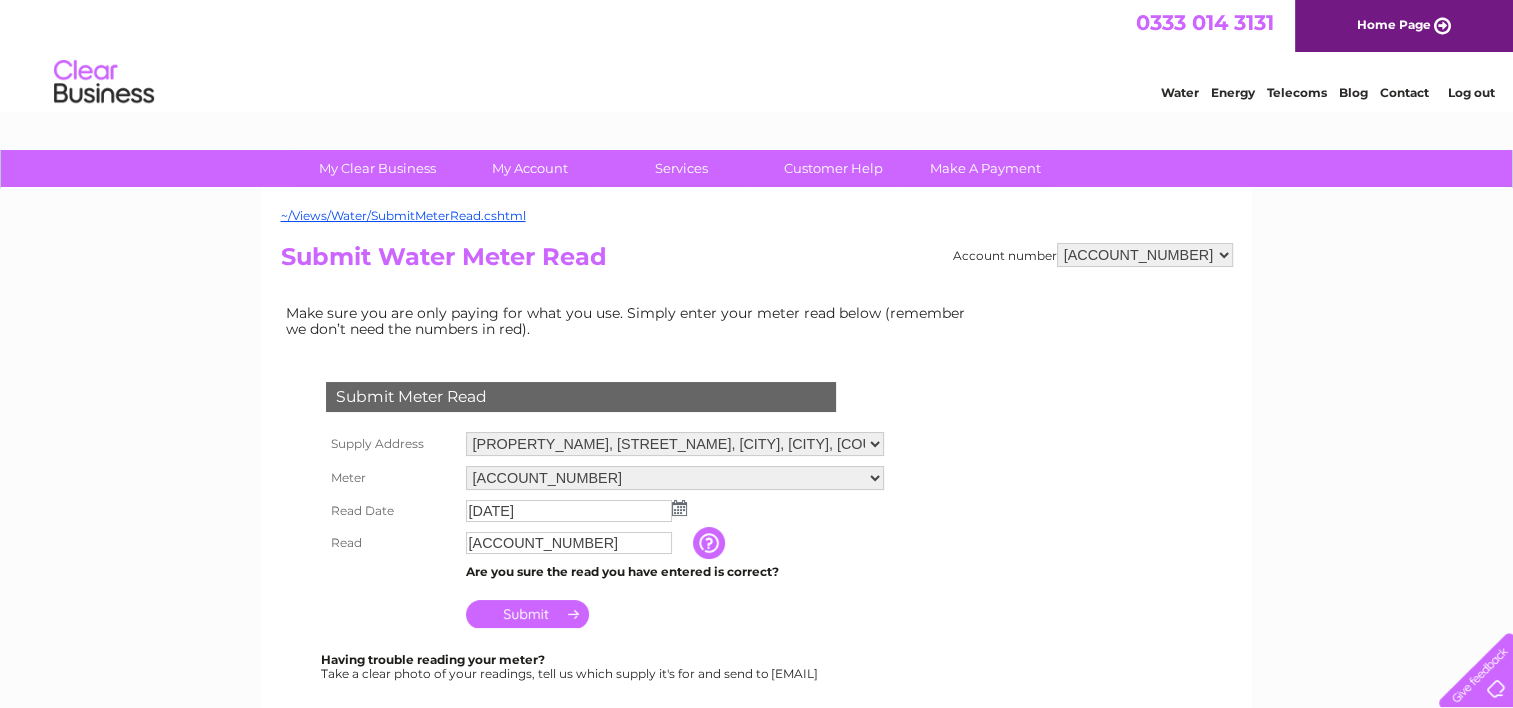 click on "Submit" at bounding box center [527, 614] 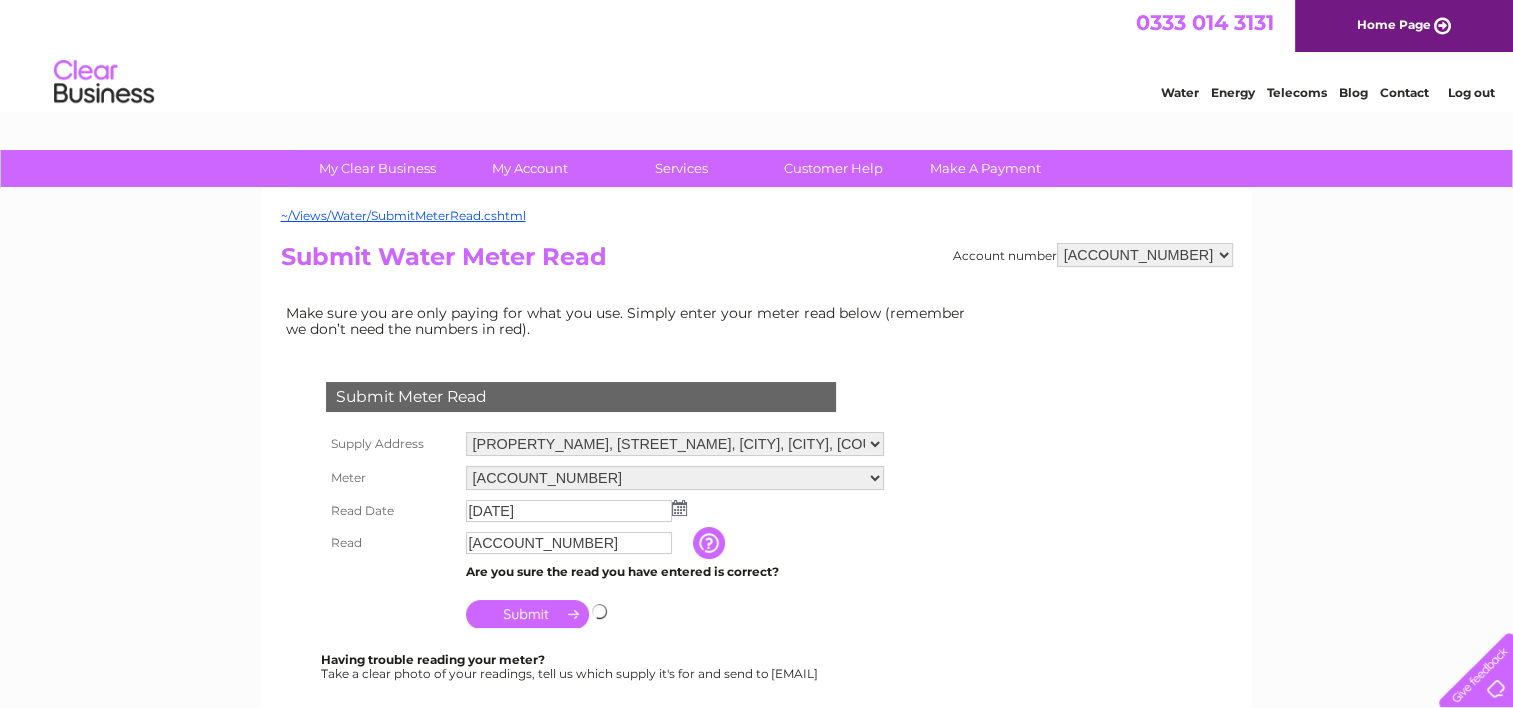 click on "Submit" at bounding box center (527, 614) 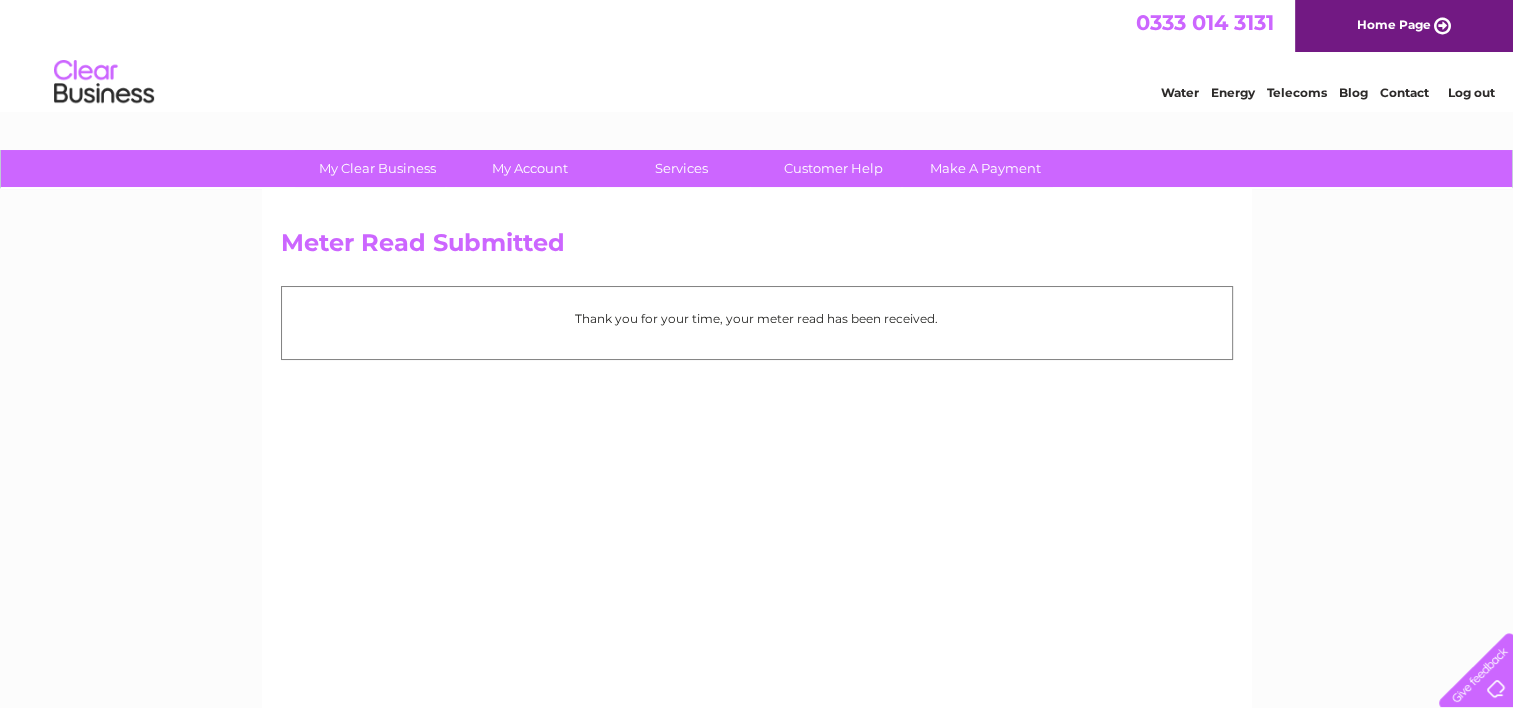 scroll, scrollTop: 0, scrollLeft: 0, axis: both 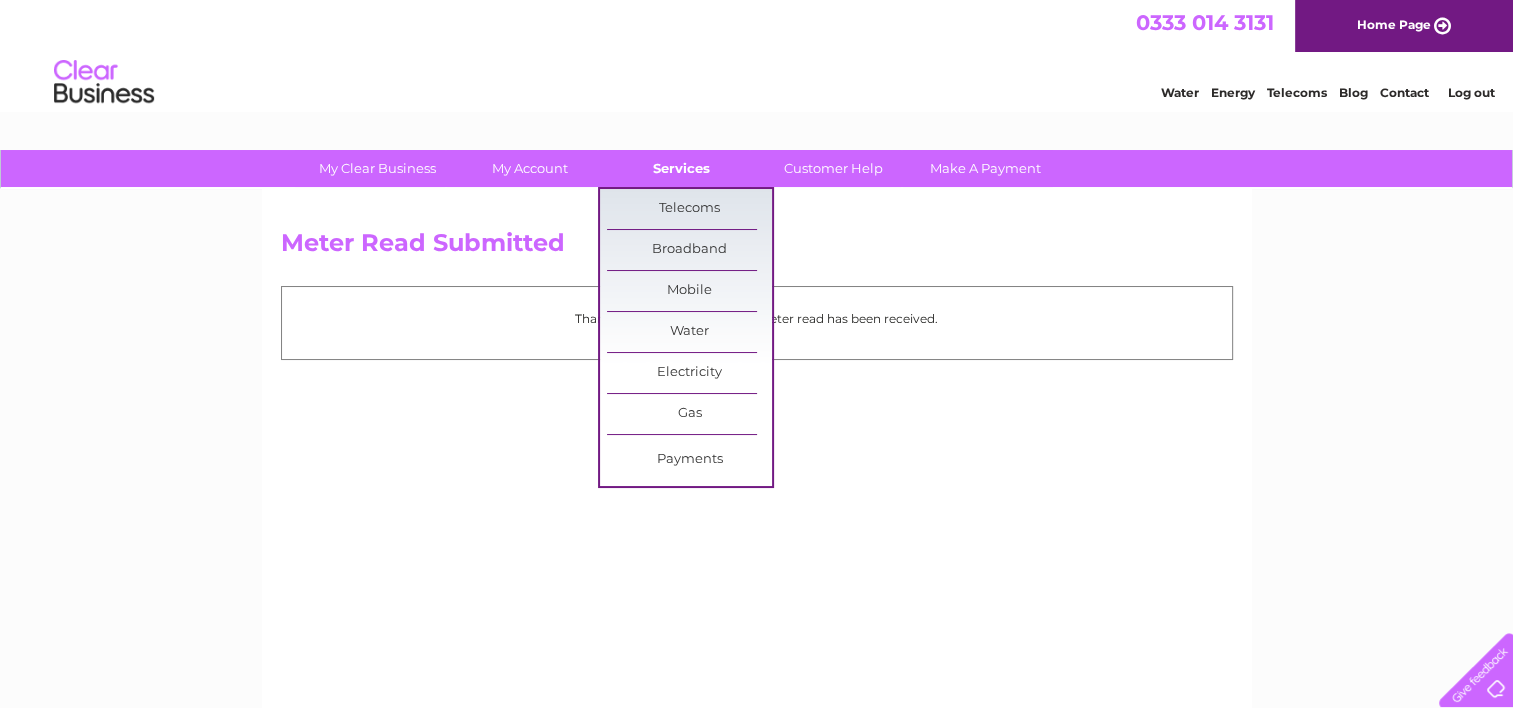 click on "Services" at bounding box center [681, 168] 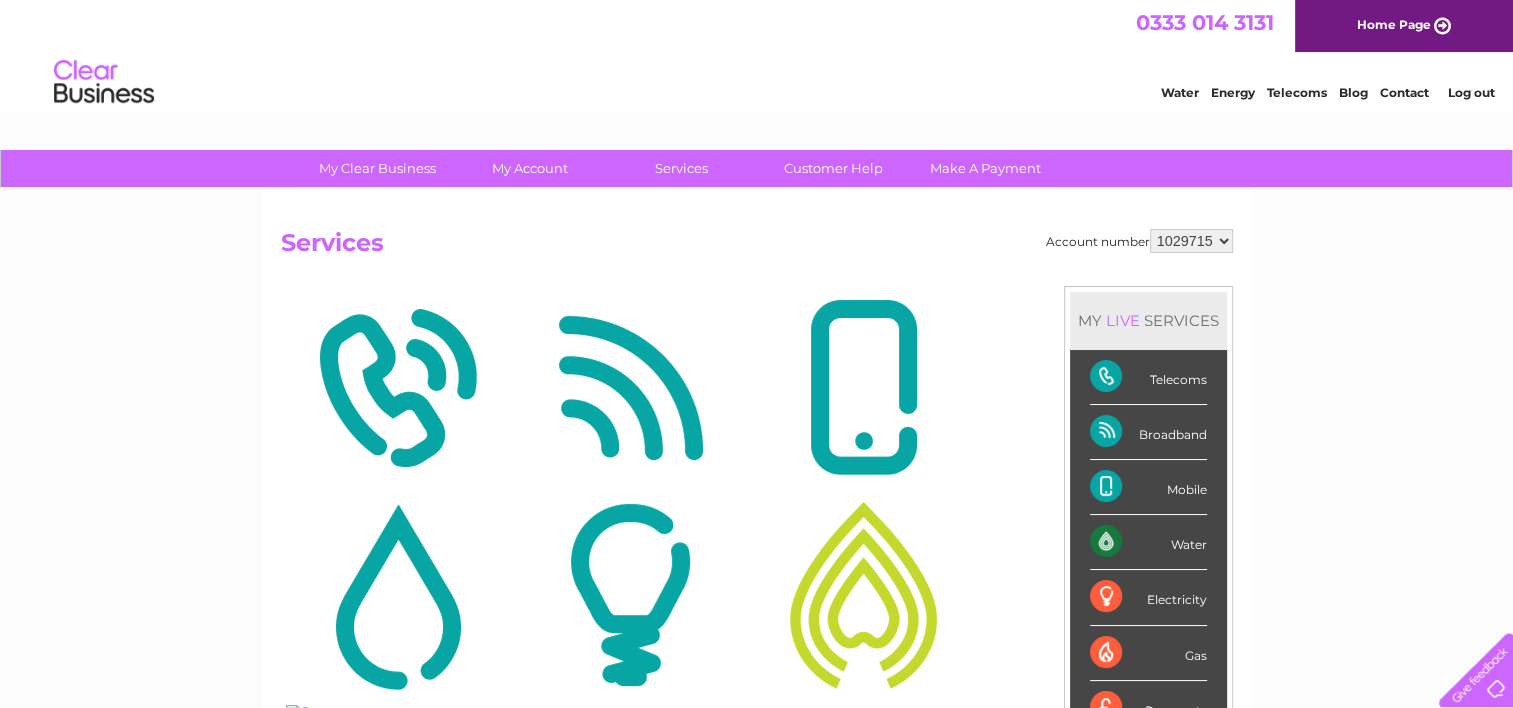 scroll, scrollTop: 0, scrollLeft: 0, axis: both 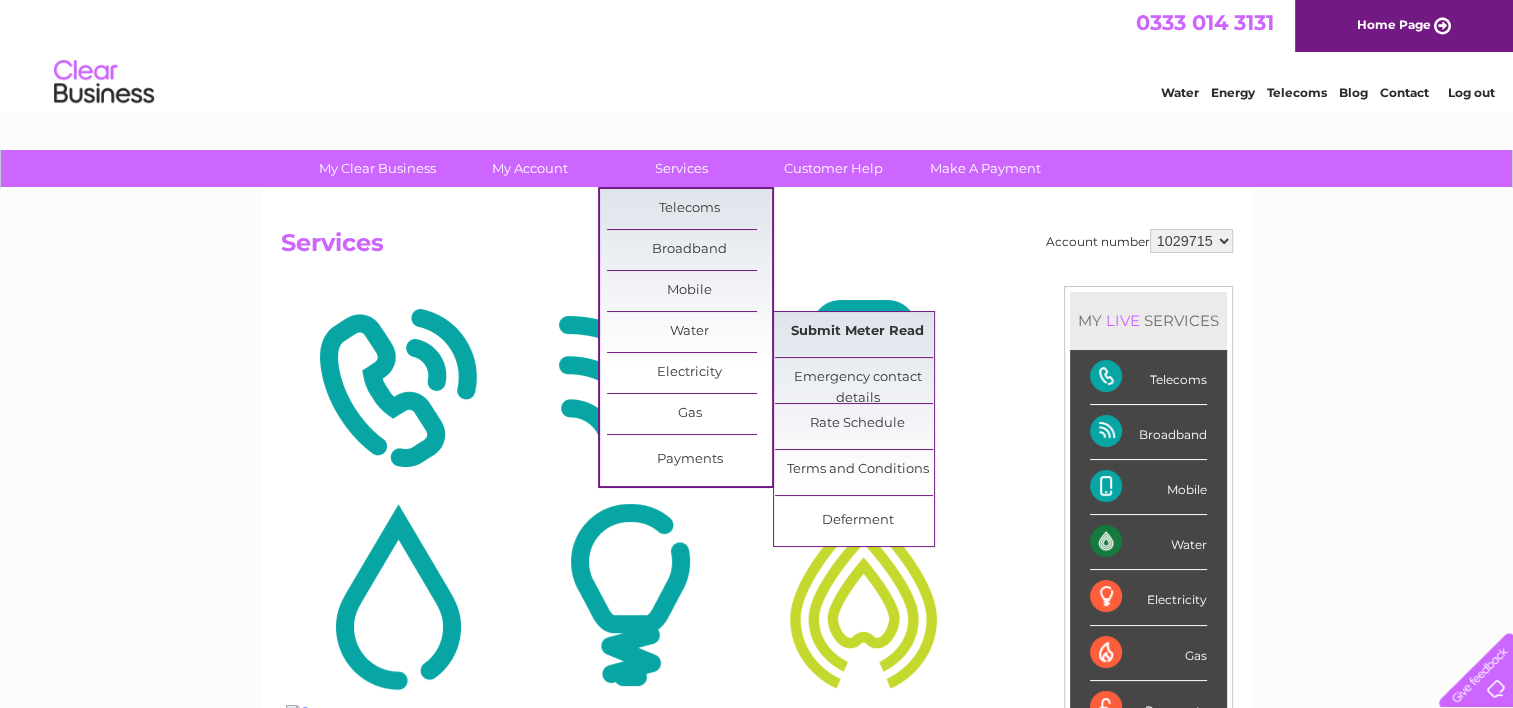 click on "Submit Meter Read" at bounding box center (857, 332) 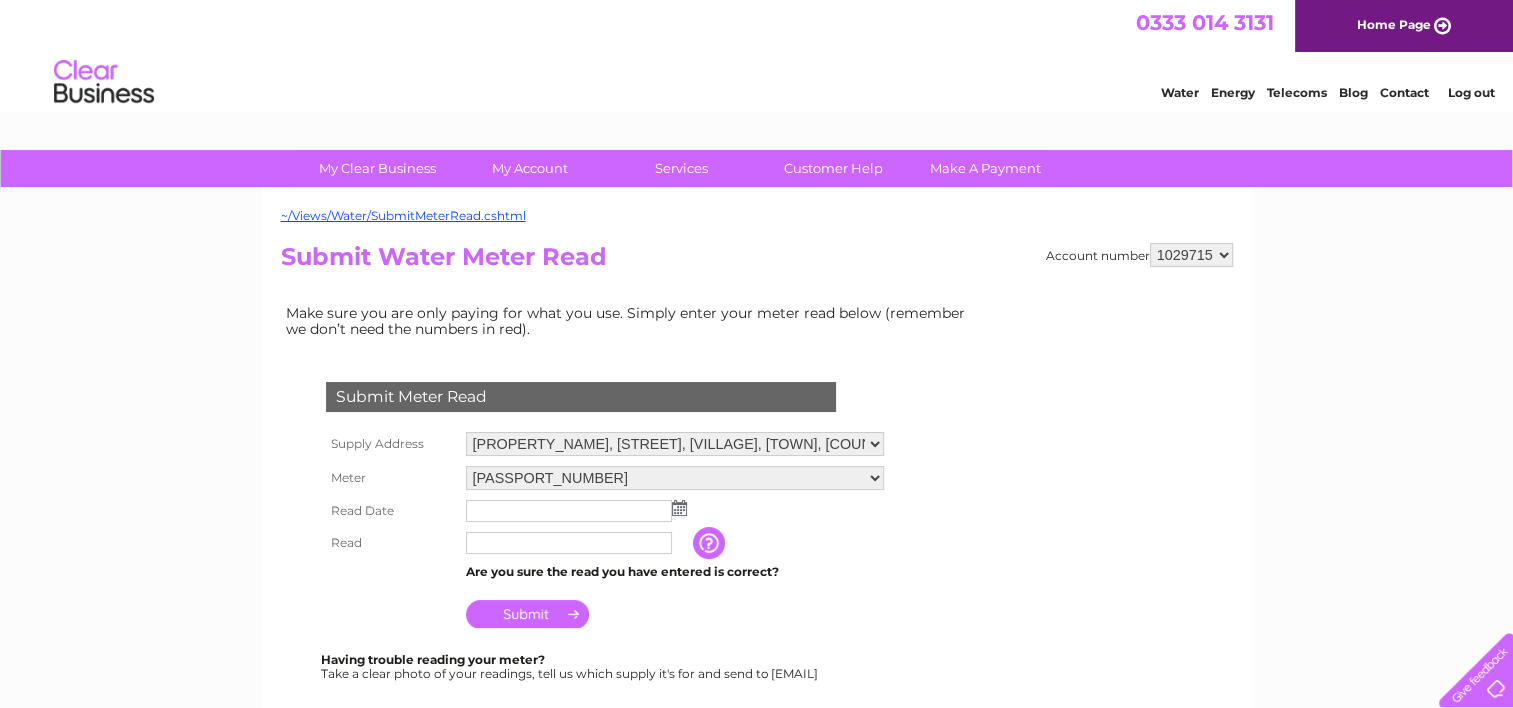 scroll, scrollTop: 0, scrollLeft: 0, axis: both 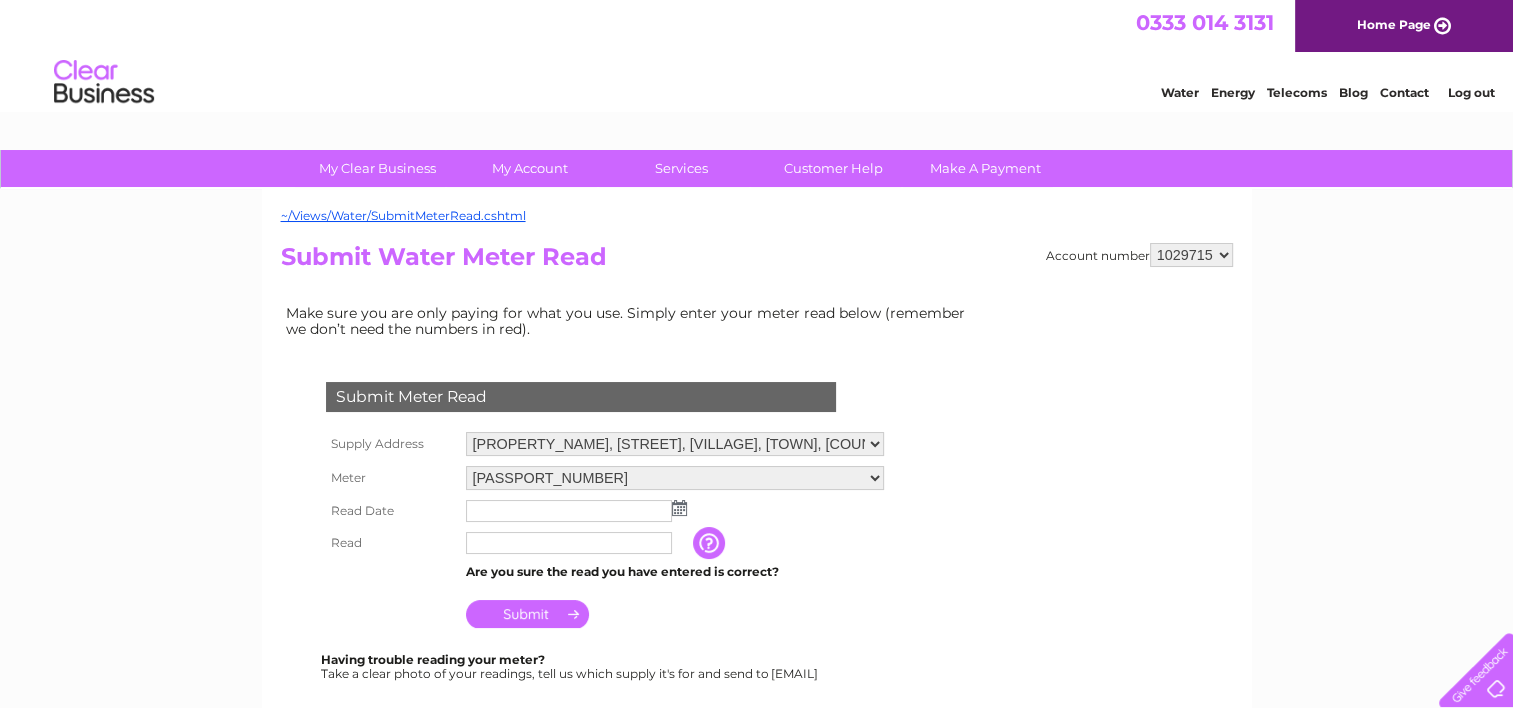 click on "Yew Tree Farm, Yatehouse Lane, Byley, Middlewich, Cheshire, CW10 9NS
Trough, Yatehouse Lane, Byley, Middlewich, Cheshire, CW10 9NS" at bounding box center [675, 444] 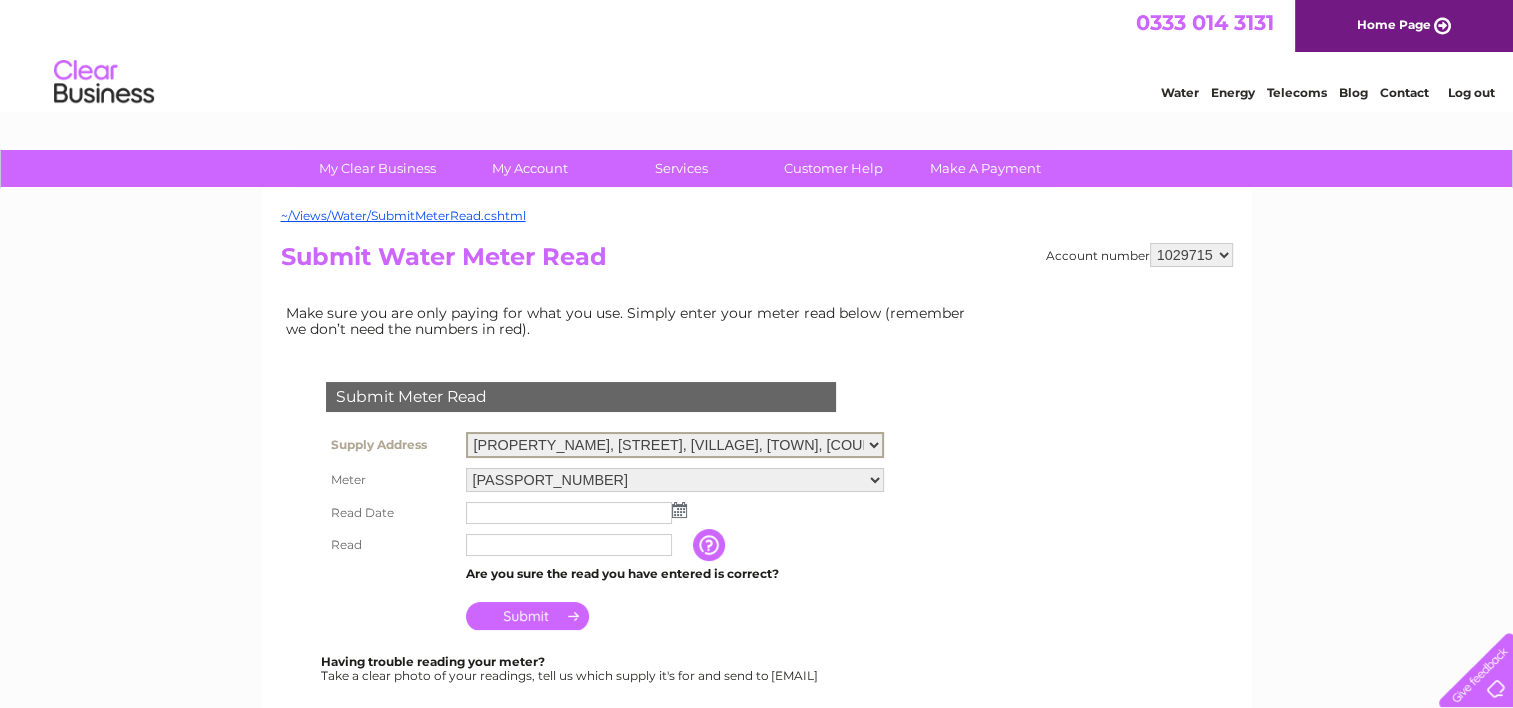 select on "558577" 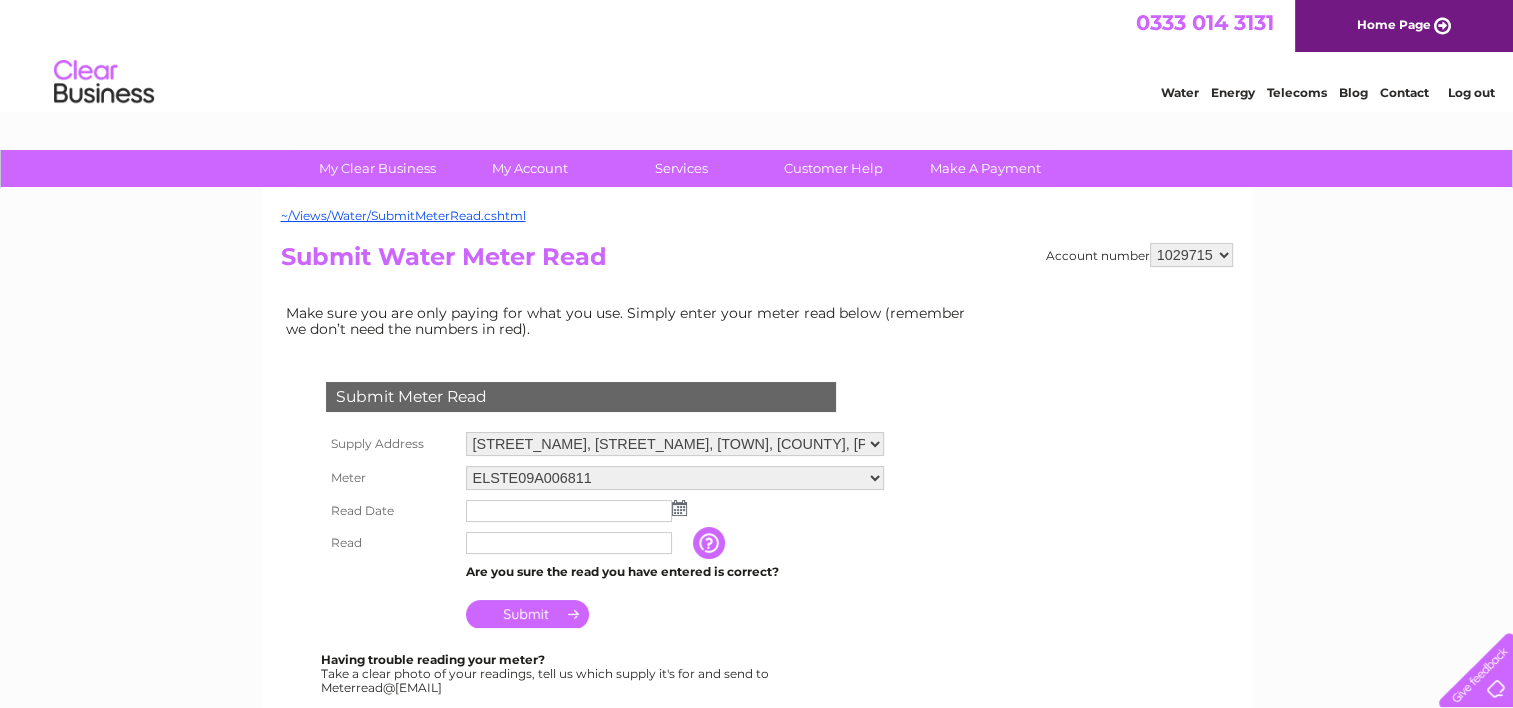 scroll, scrollTop: 0, scrollLeft: 0, axis: both 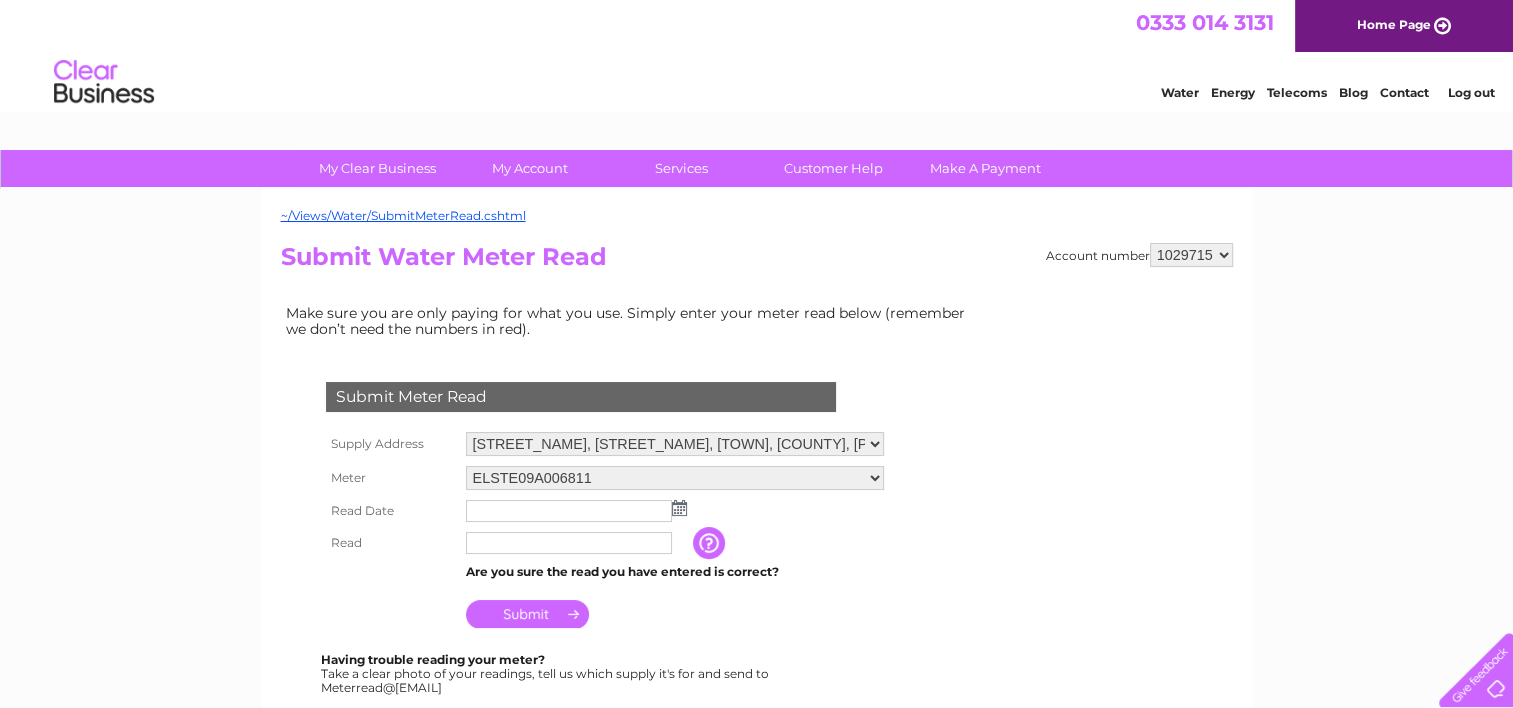 click at bounding box center (679, 508) 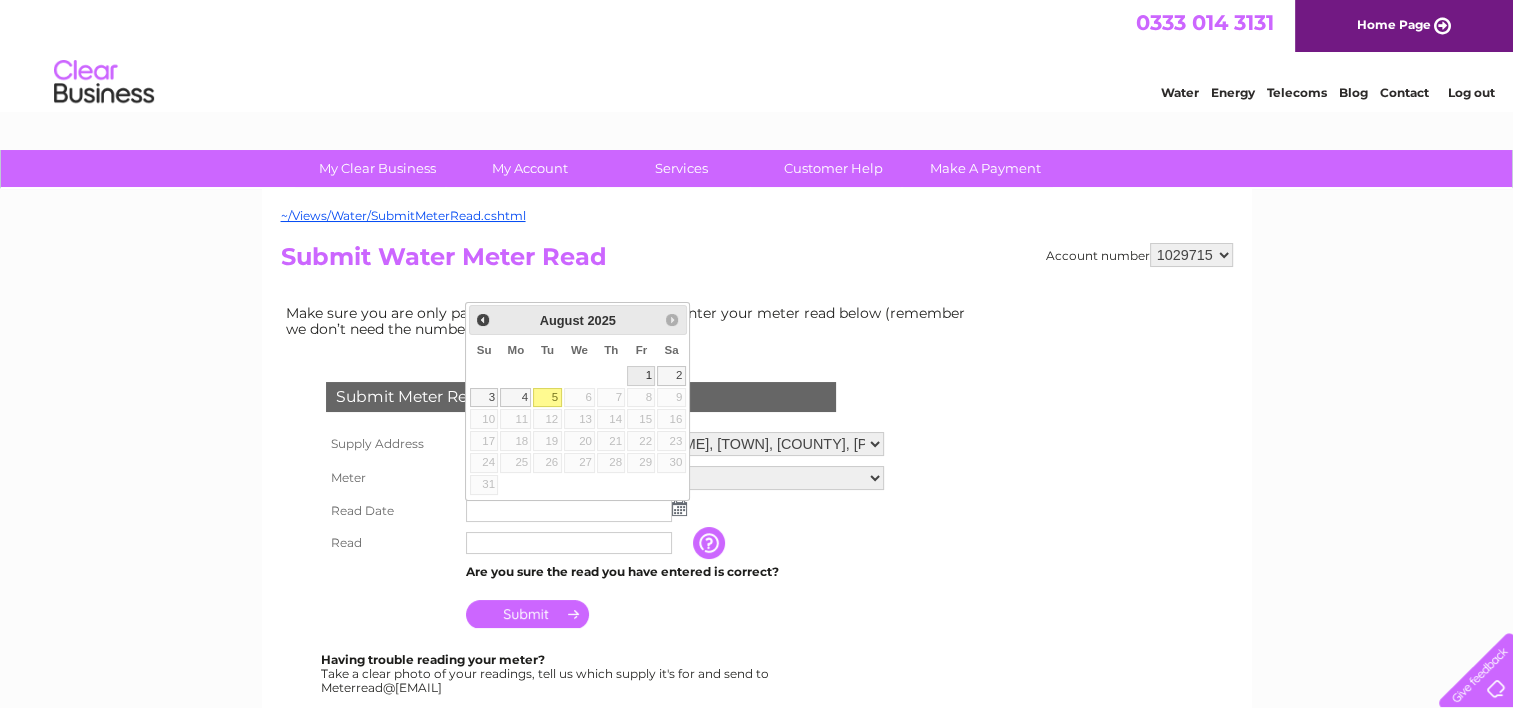 click on "1" at bounding box center (641, 376) 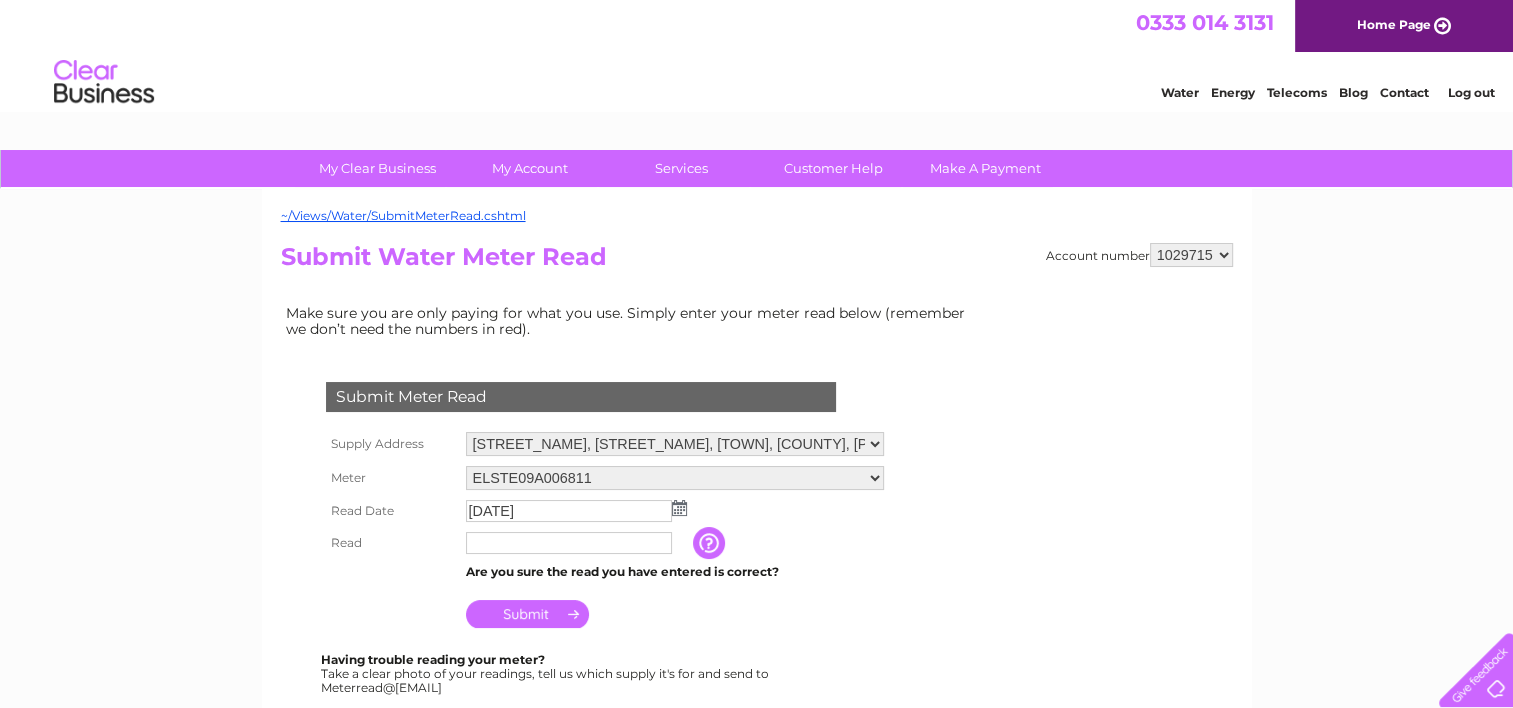 click at bounding box center (569, 543) 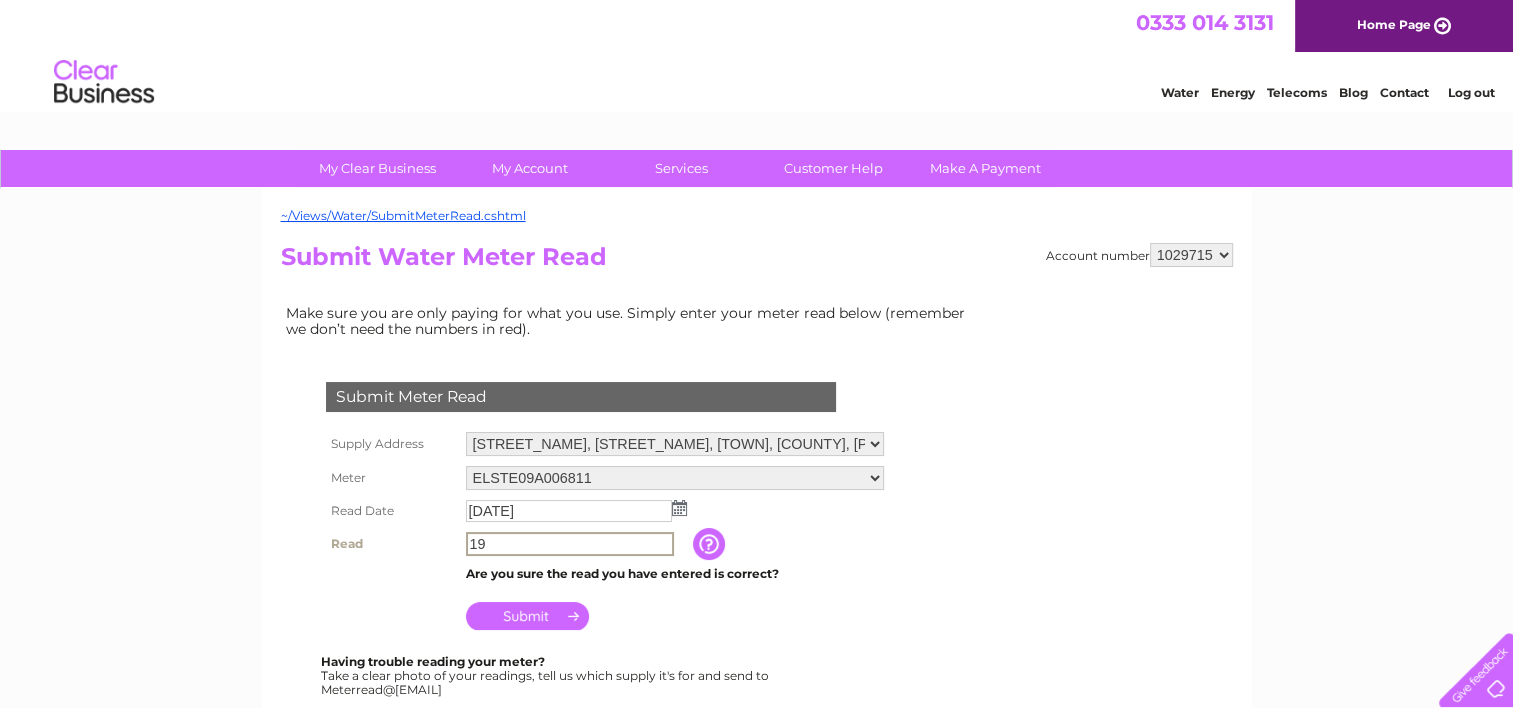 type on "1" 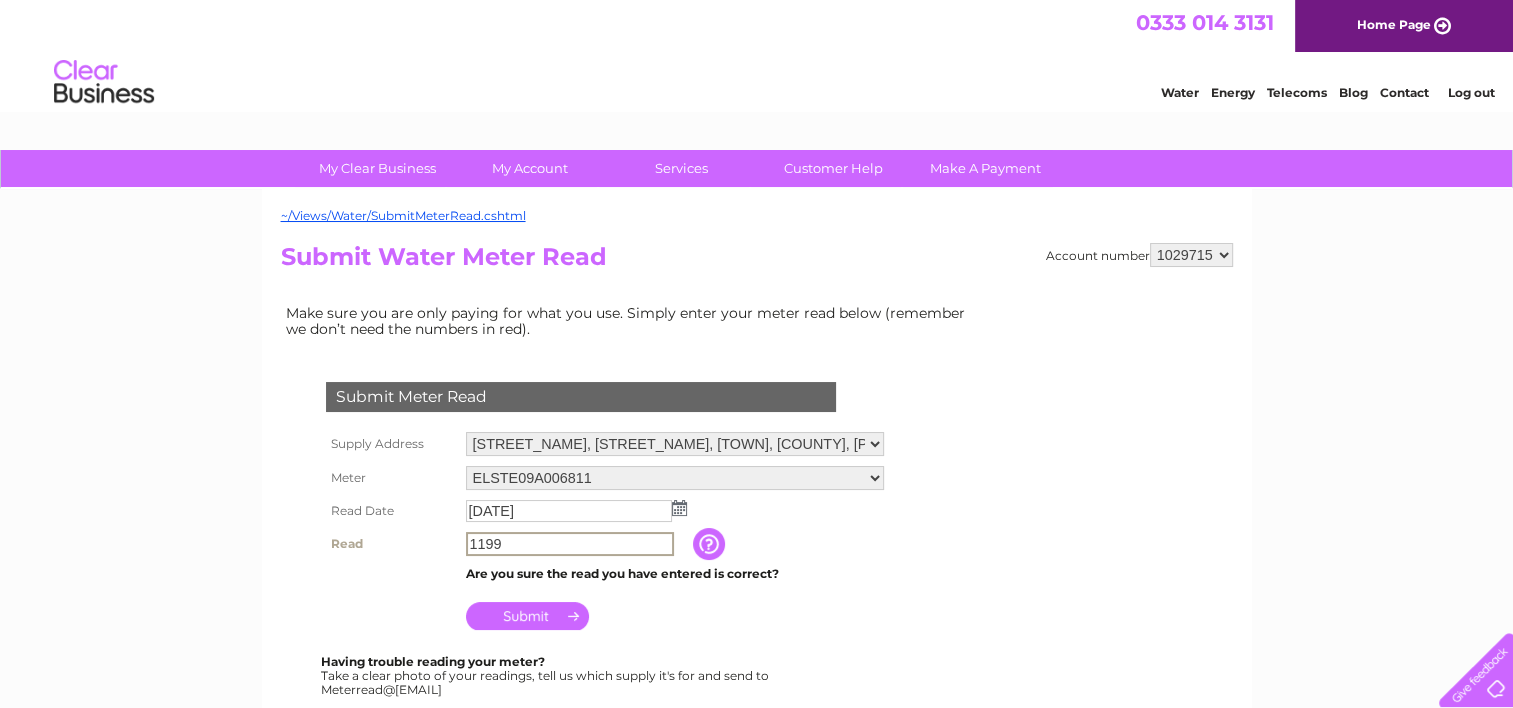 type on "1199" 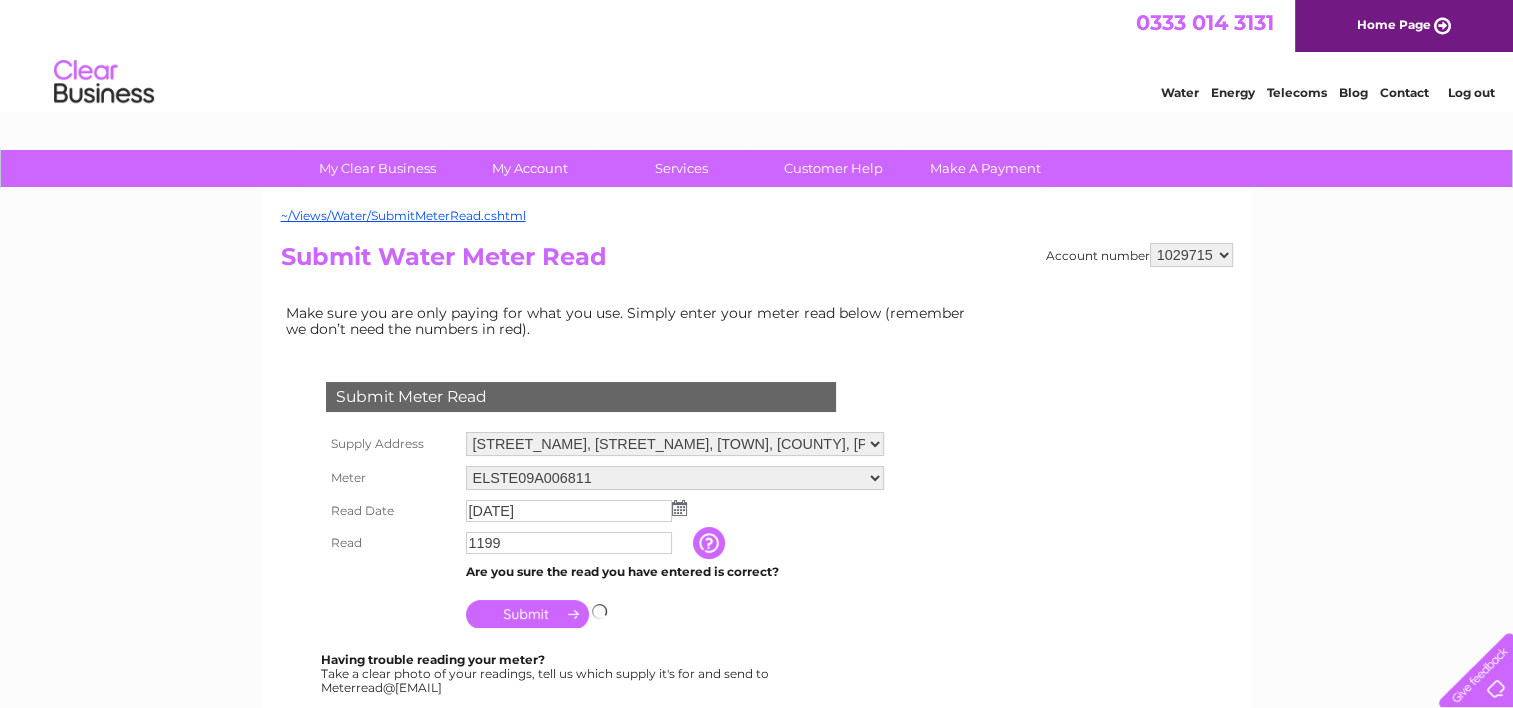 click on "Submit" at bounding box center [527, 614] 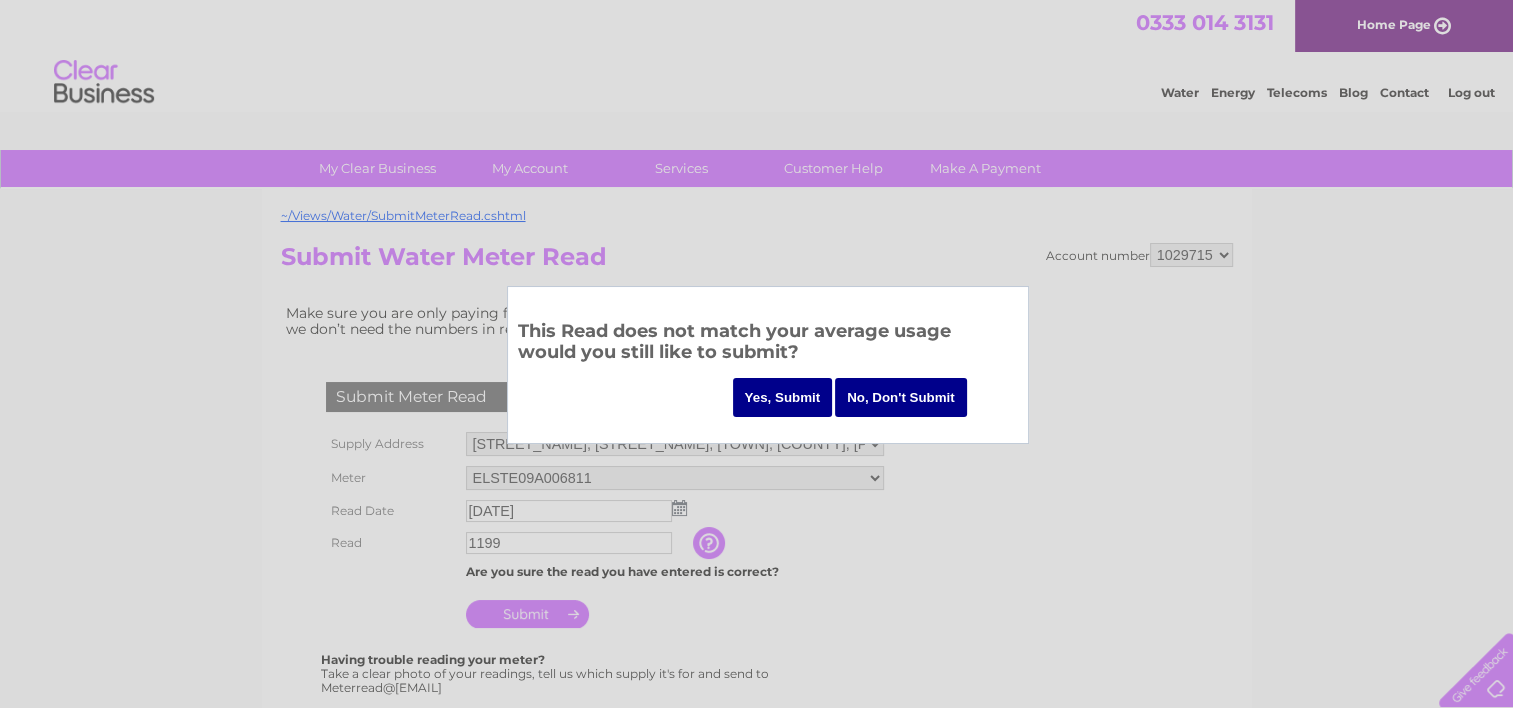 click on "Yes, Submit" at bounding box center [783, 397] 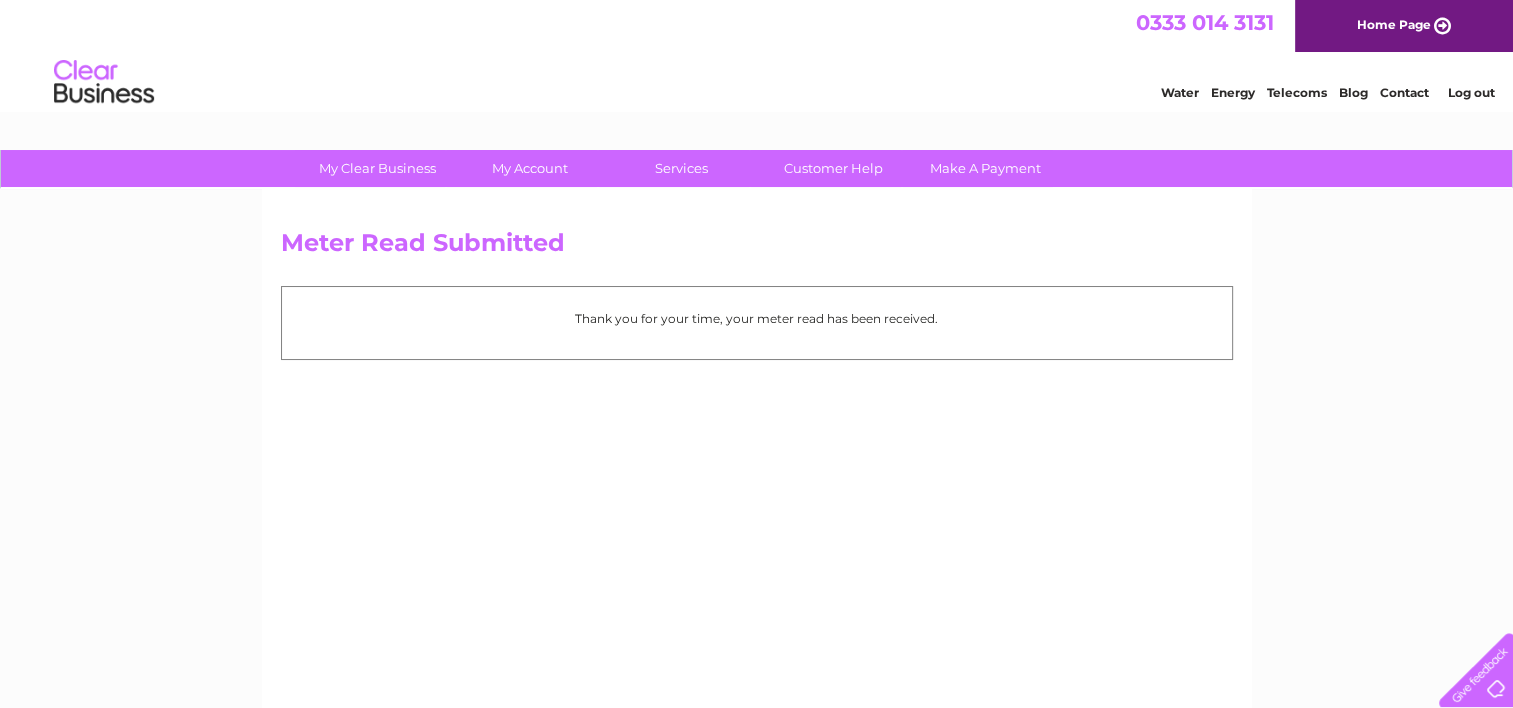 scroll, scrollTop: 0, scrollLeft: 0, axis: both 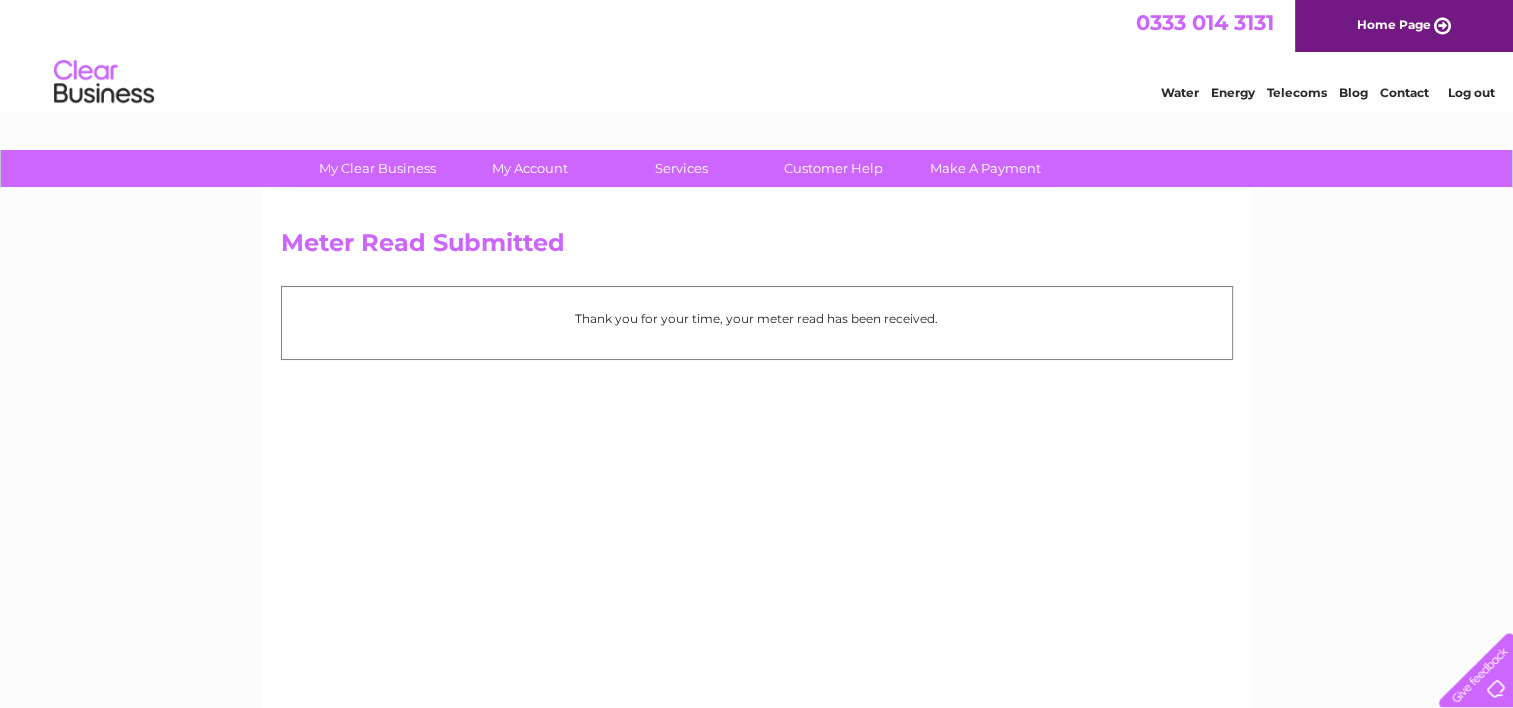 click on "Log out" at bounding box center (1470, 92) 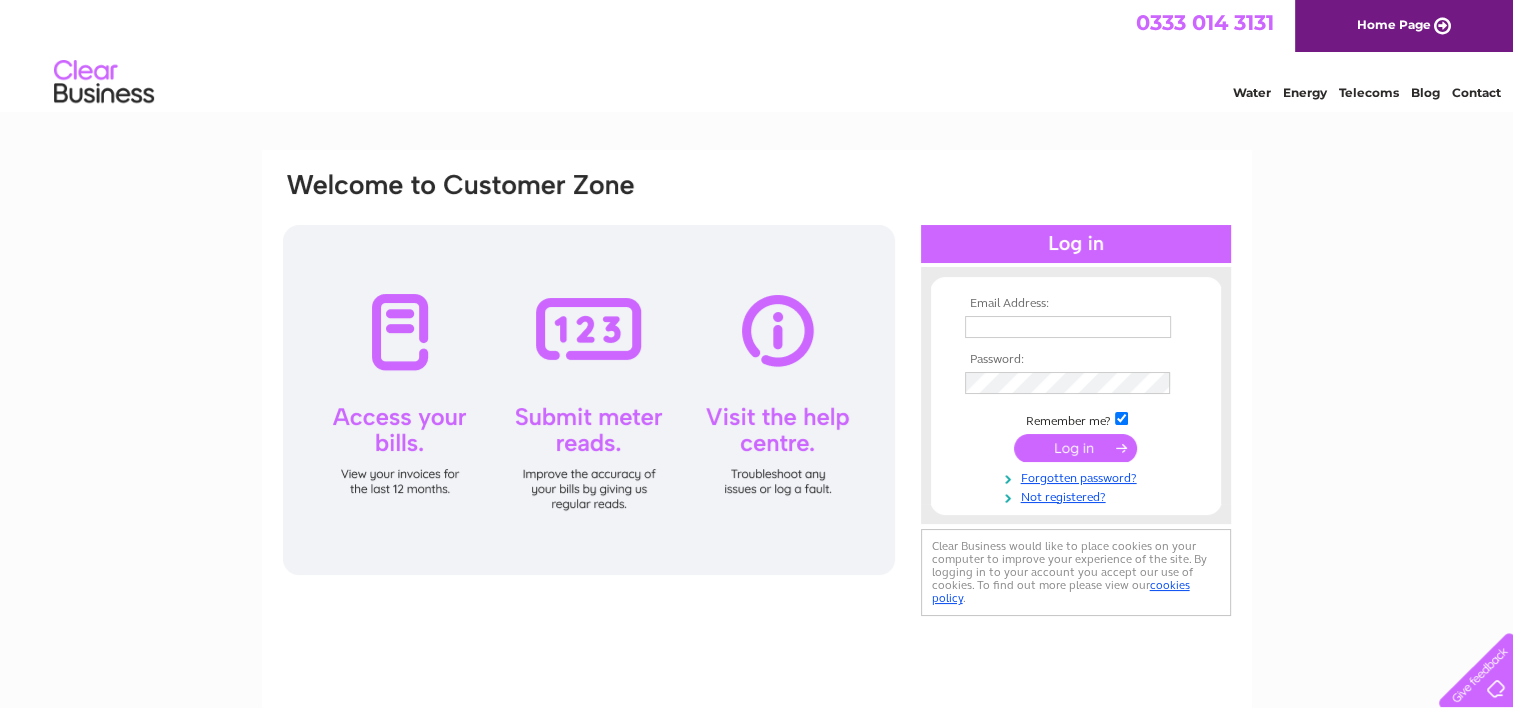 scroll, scrollTop: 0, scrollLeft: 0, axis: both 